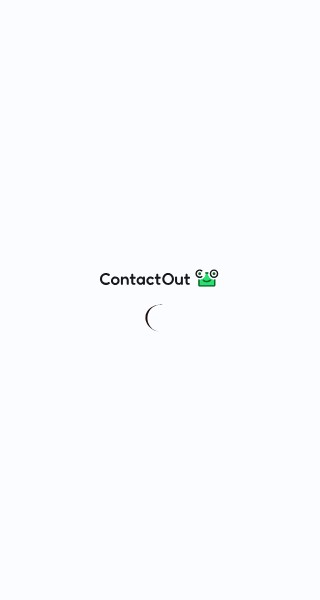 scroll, scrollTop: 0, scrollLeft: 0, axis: both 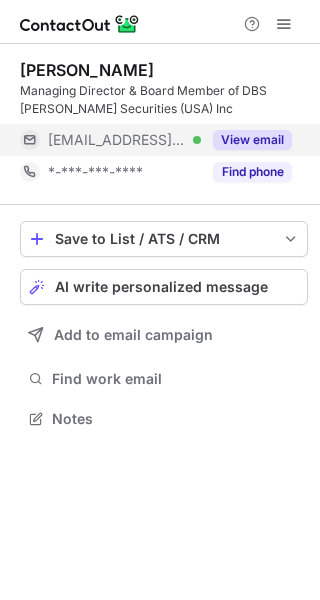 click on "View email" at bounding box center (252, 140) 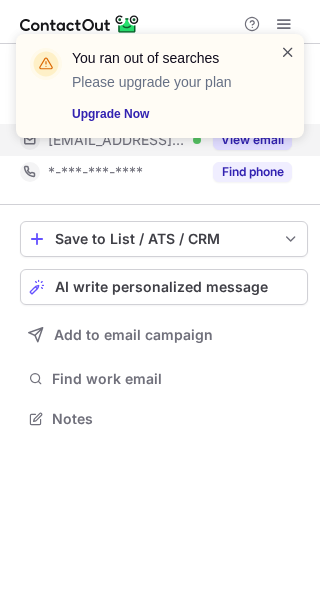 click at bounding box center [288, 52] 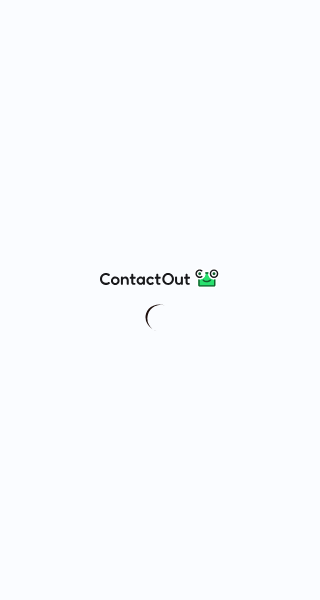 scroll, scrollTop: 0, scrollLeft: 0, axis: both 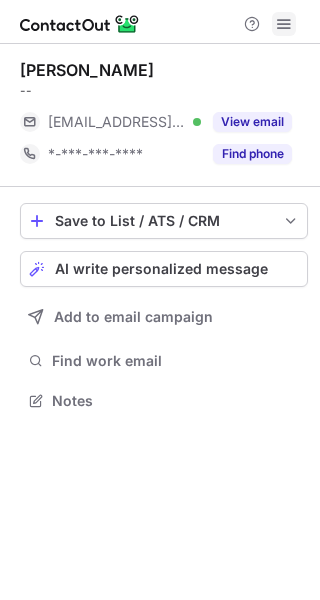 click at bounding box center [284, 24] 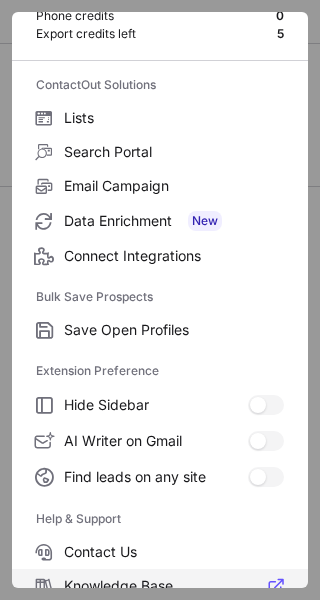 scroll, scrollTop: 233, scrollLeft: 0, axis: vertical 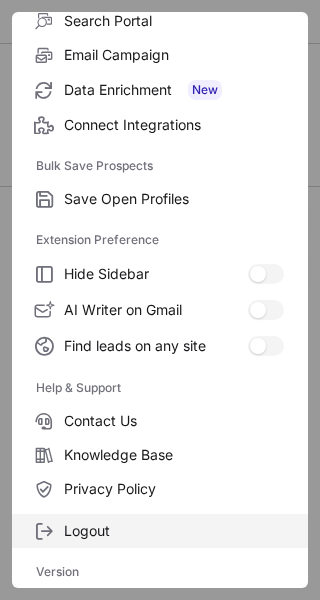 click on "Logout" at bounding box center [174, 531] 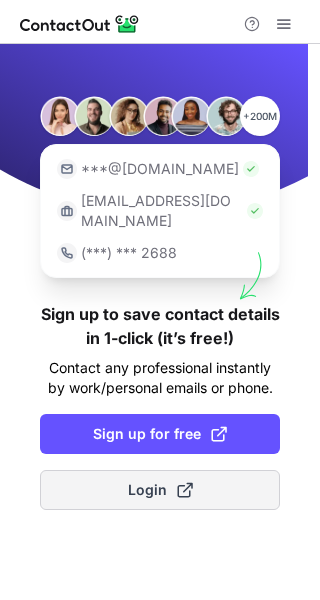 click at bounding box center [185, 490] 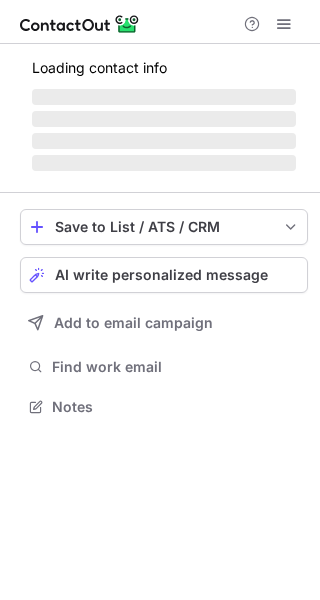 scroll, scrollTop: 0, scrollLeft: 0, axis: both 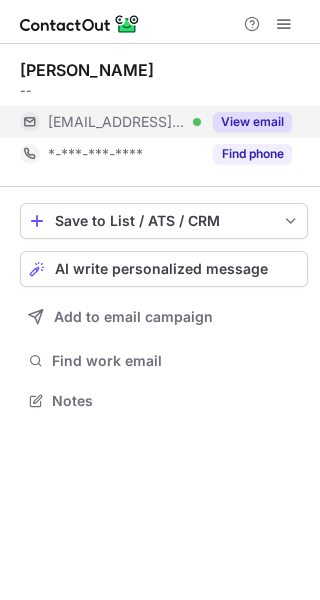 click on "View email" at bounding box center (252, 122) 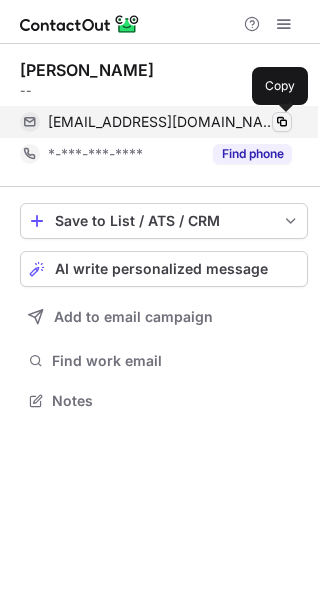 click at bounding box center (282, 122) 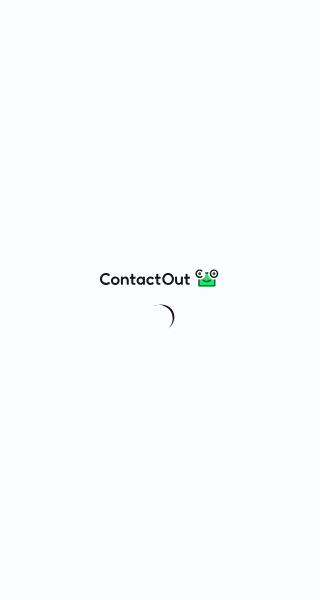 scroll, scrollTop: 0, scrollLeft: 0, axis: both 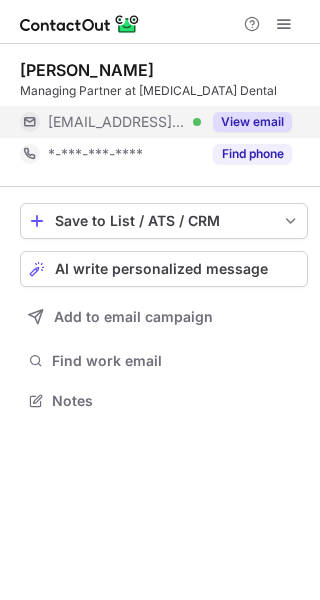 click on "View email" at bounding box center (252, 122) 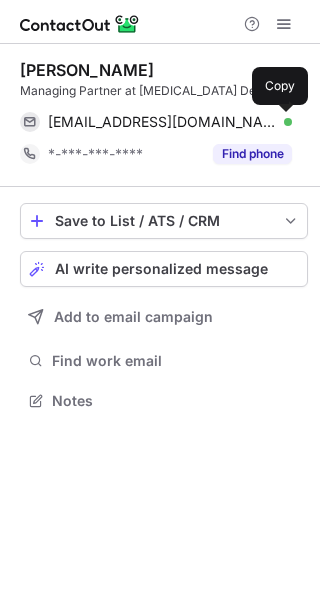 click at bounding box center [282, 122] 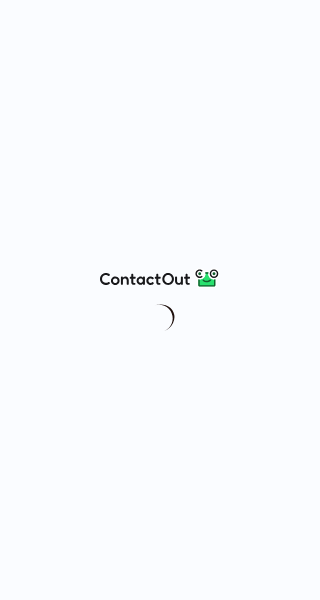 scroll, scrollTop: 0, scrollLeft: 0, axis: both 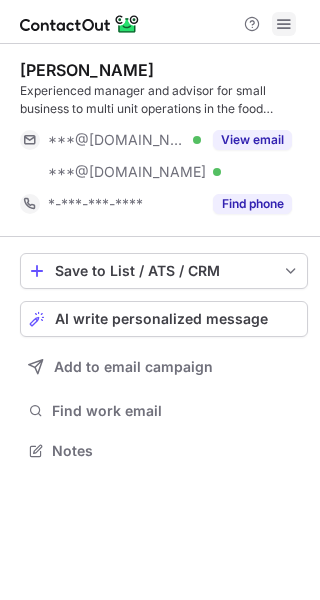 click at bounding box center [284, 24] 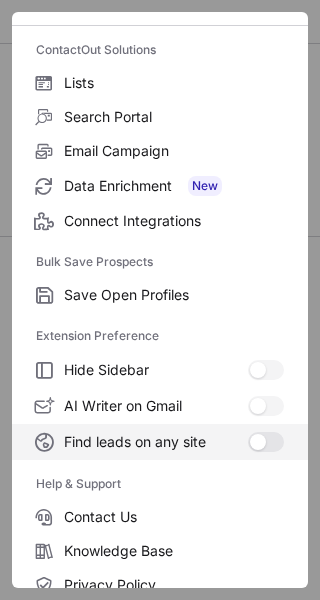 scroll, scrollTop: 233, scrollLeft: 0, axis: vertical 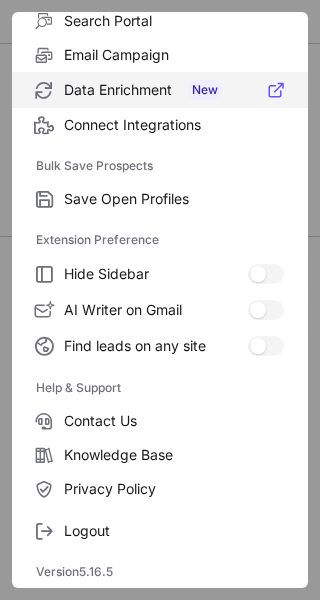 click on "Data Enrichment   New" at bounding box center [174, 90] 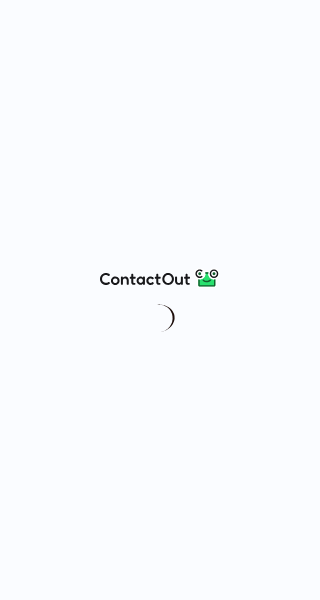 scroll, scrollTop: 0, scrollLeft: 0, axis: both 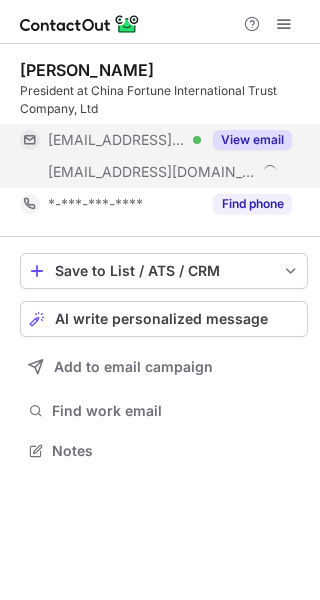 click on "View email" at bounding box center (252, 140) 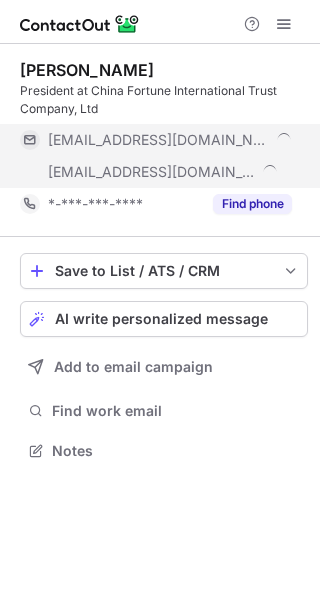 scroll, scrollTop: 10, scrollLeft: 10, axis: both 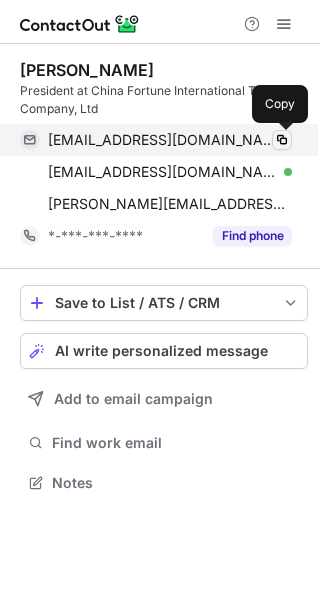 click at bounding box center [282, 140] 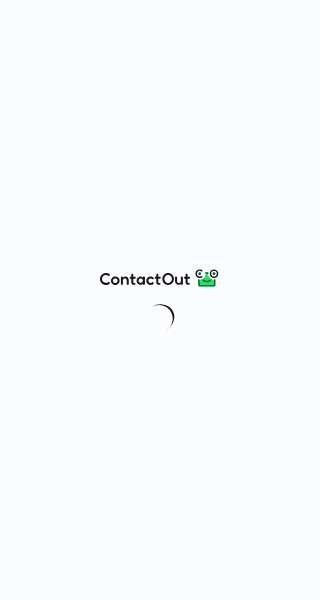 scroll, scrollTop: 0, scrollLeft: 0, axis: both 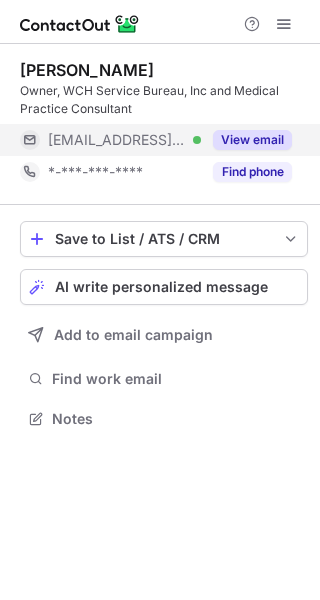 click on "View email" at bounding box center (252, 140) 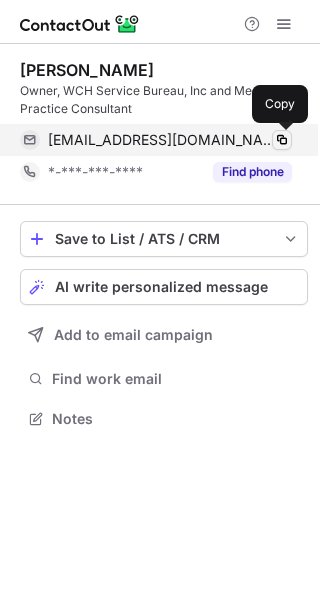 click at bounding box center [282, 140] 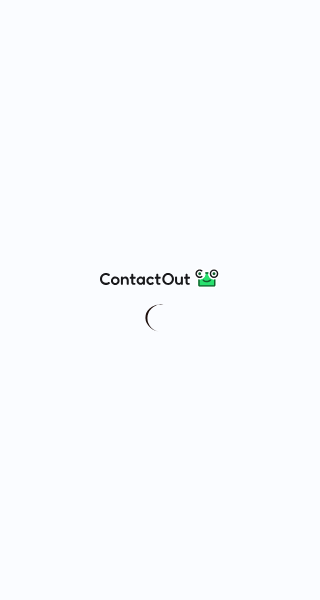 scroll, scrollTop: 0, scrollLeft: 0, axis: both 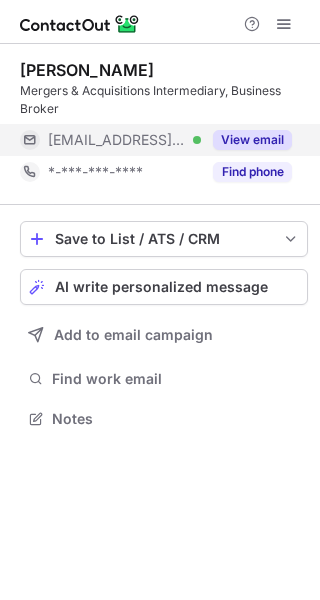 click on "View email" at bounding box center (252, 140) 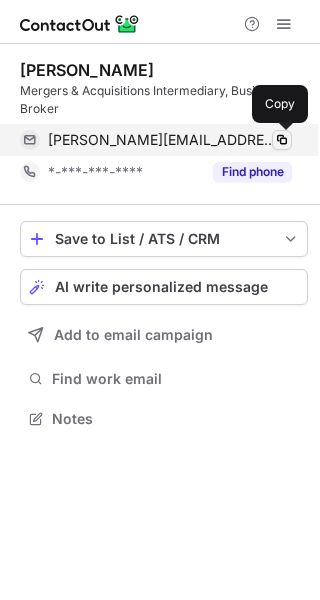 click at bounding box center [282, 140] 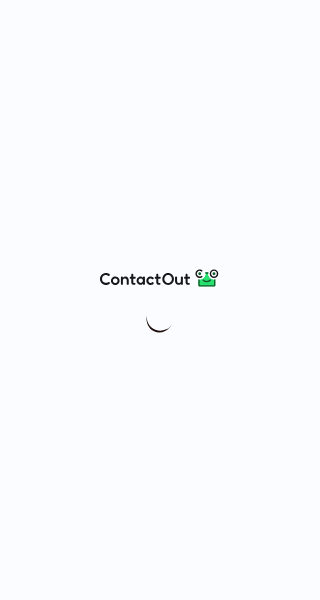 scroll, scrollTop: 0, scrollLeft: 0, axis: both 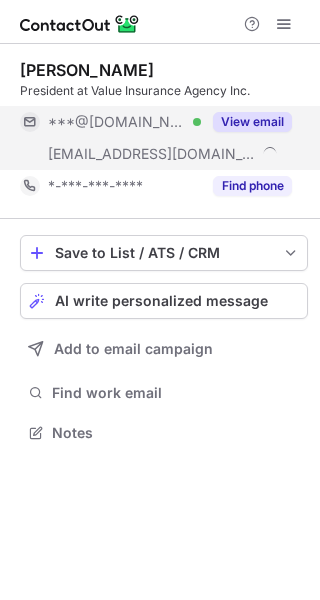 click on "View email" at bounding box center [252, 122] 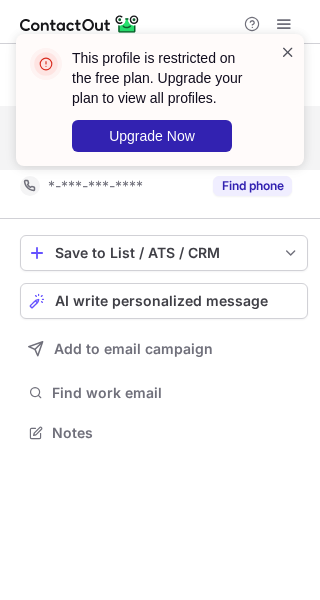 click at bounding box center (288, 52) 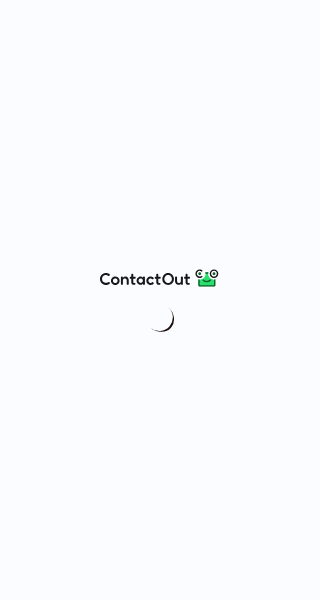 scroll, scrollTop: 0, scrollLeft: 0, axis: both 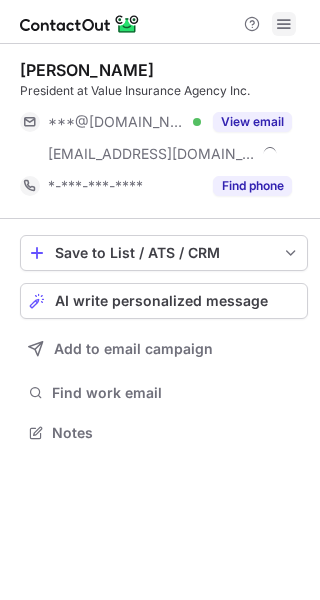 click at bounding box center [284, 24] 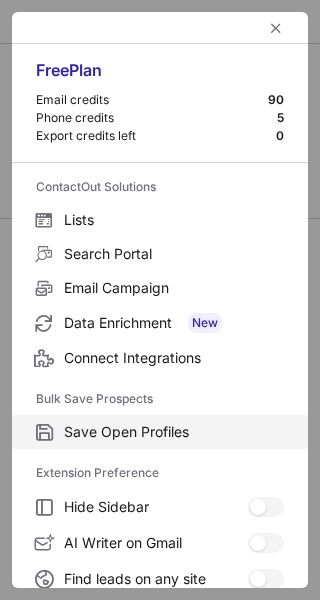 scroll, scrollTop: 233, scrollLeft: 0, axis: vertical 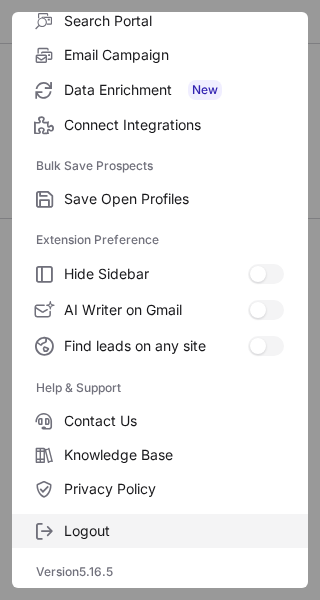 click on "Logout" at bounding box center (174, 531) 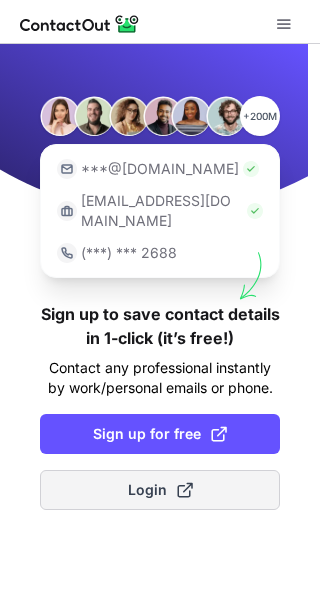 click on "Login" at bounding box center [160, 490] 